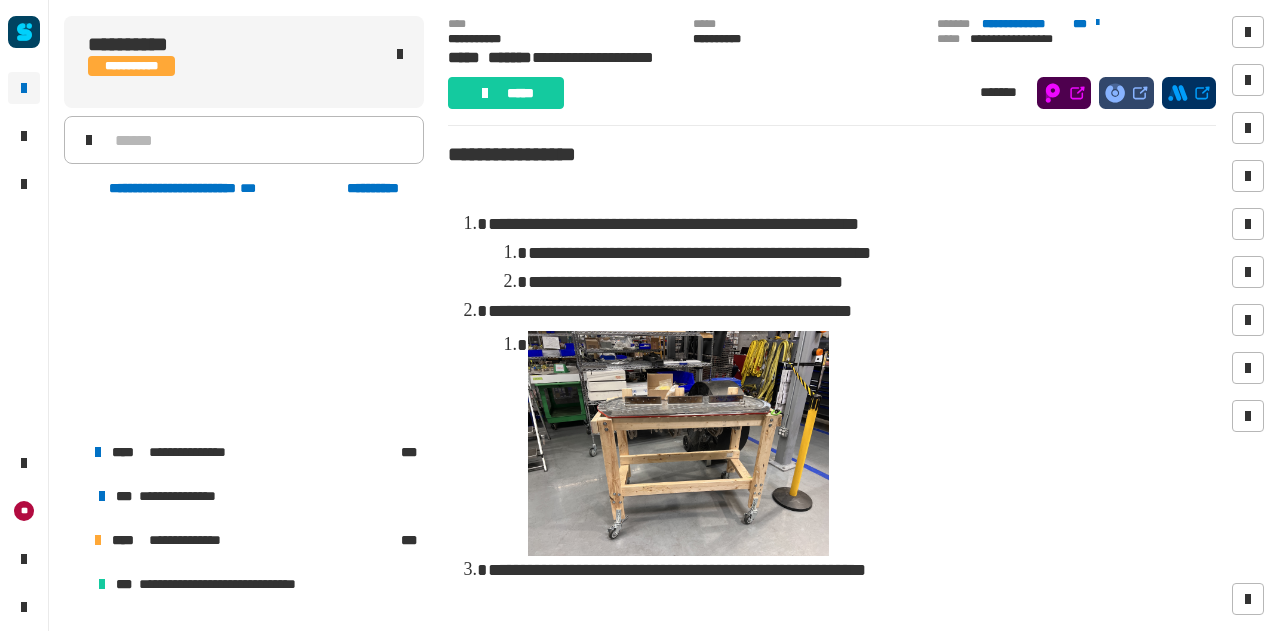 scroll, scrollTop: 0, scrollLeft: 0, axis: both 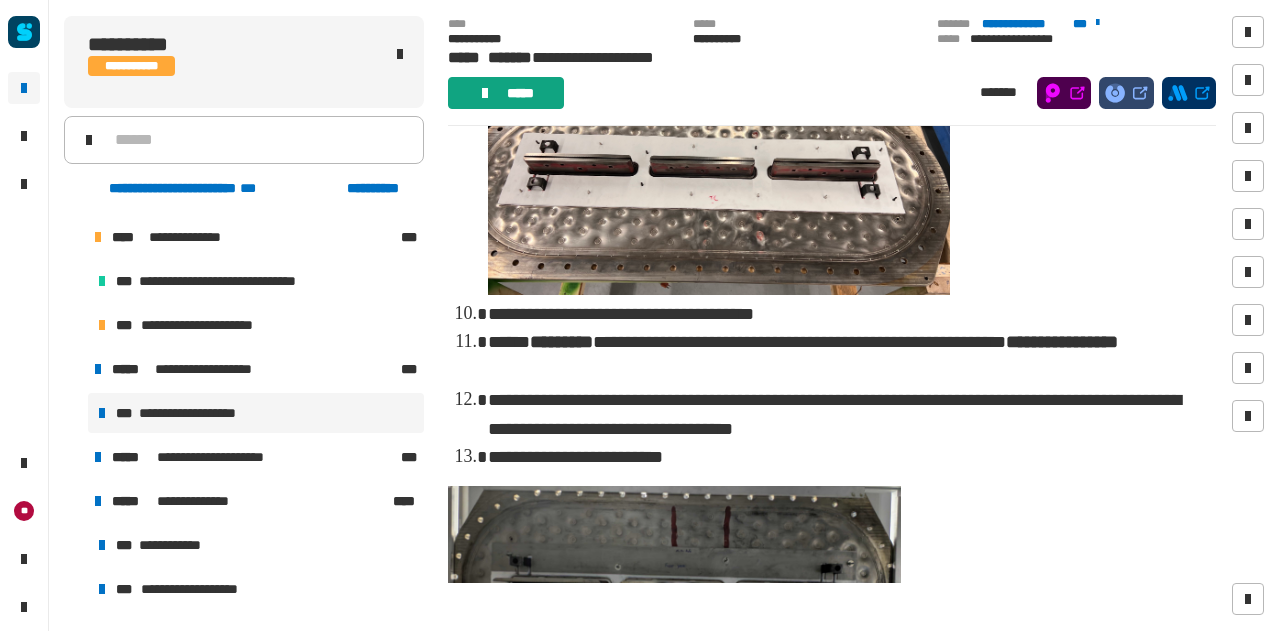 click on "*****" 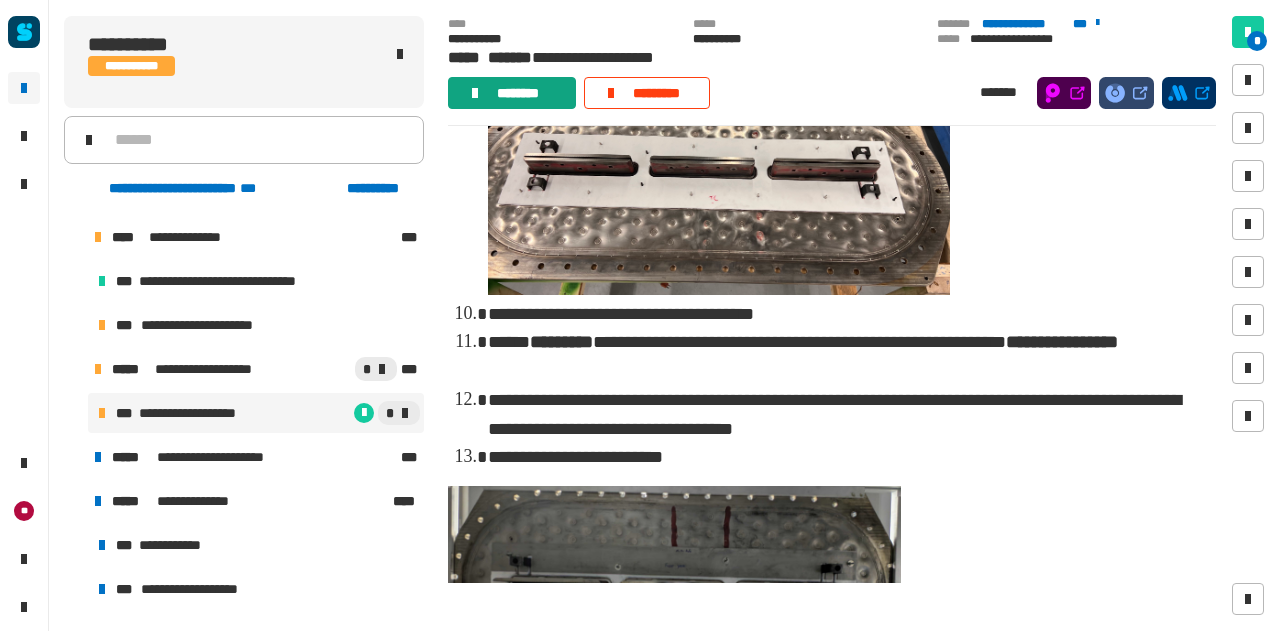 click on "********" 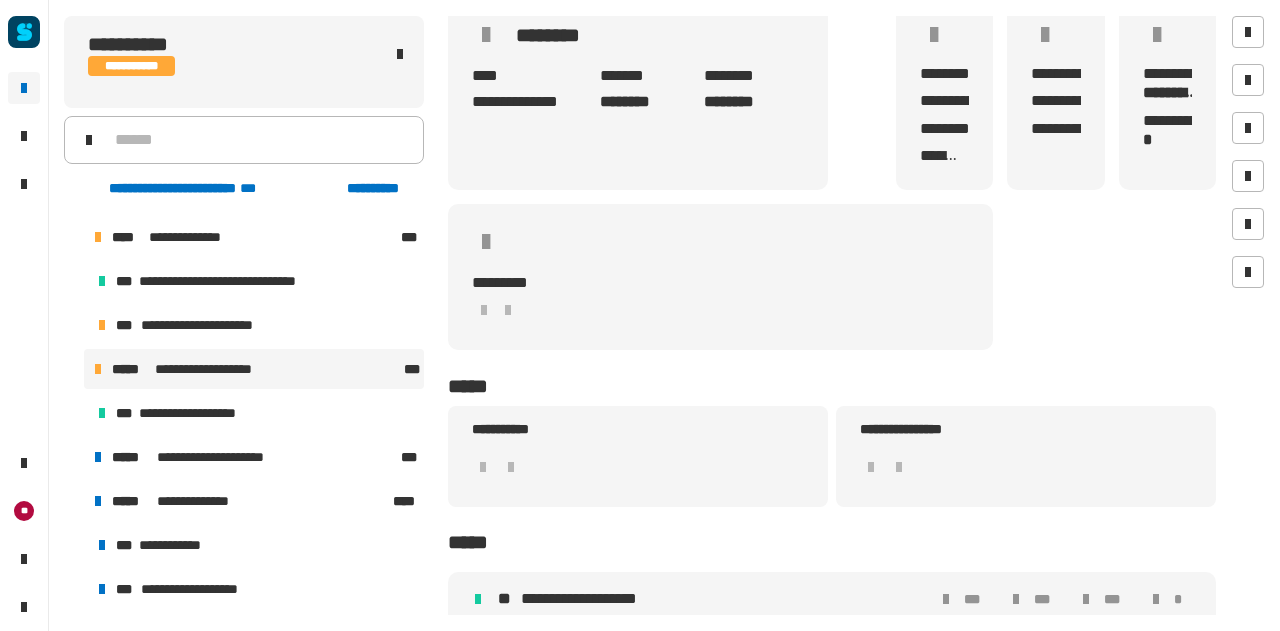scroll, scrollTop: 14, scrollLeft: 0, axis: vertical 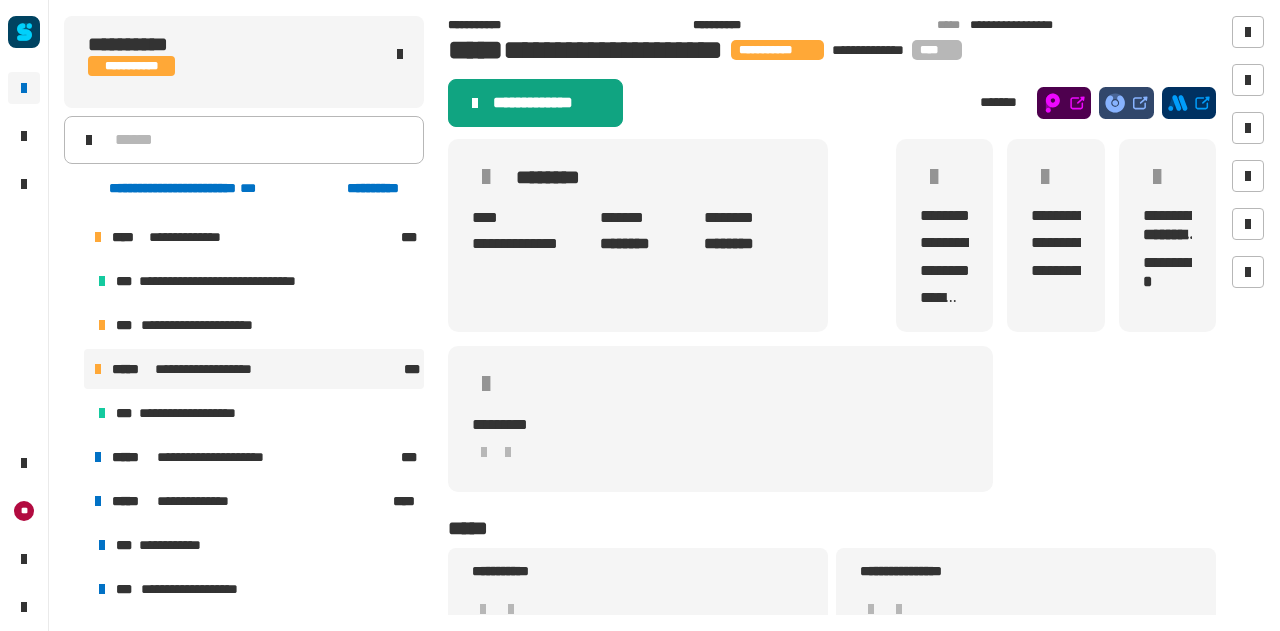 click on "**********" 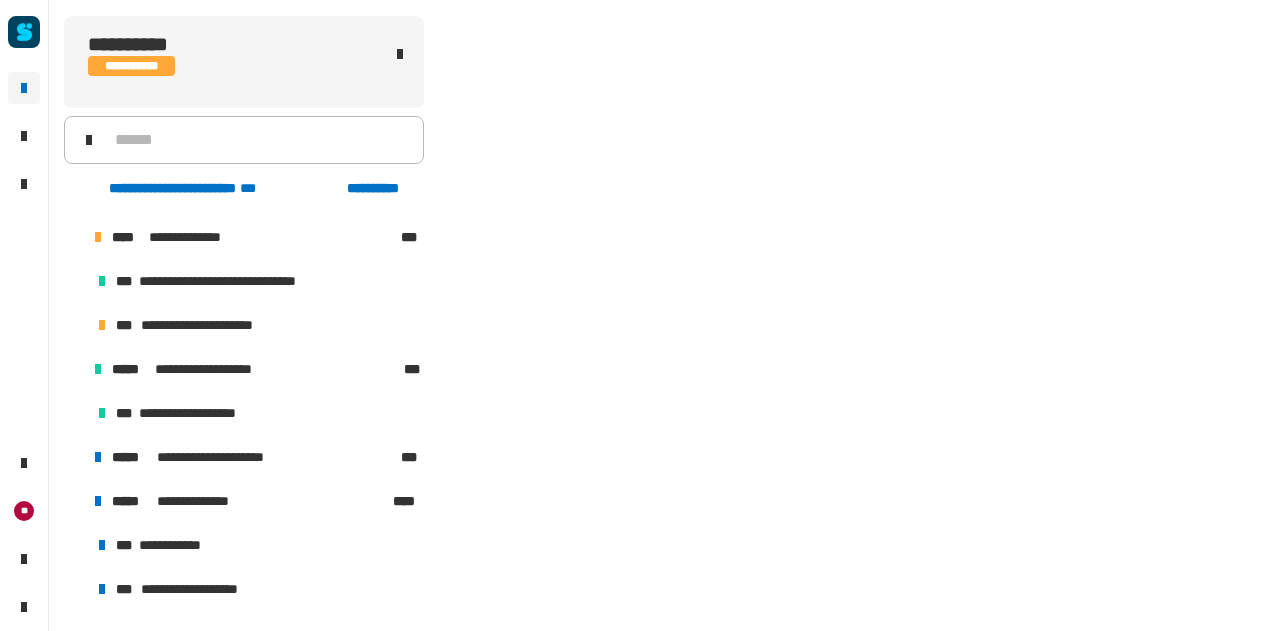 scroll, scrollTop: 0, scrollLeft: 0, axis: both 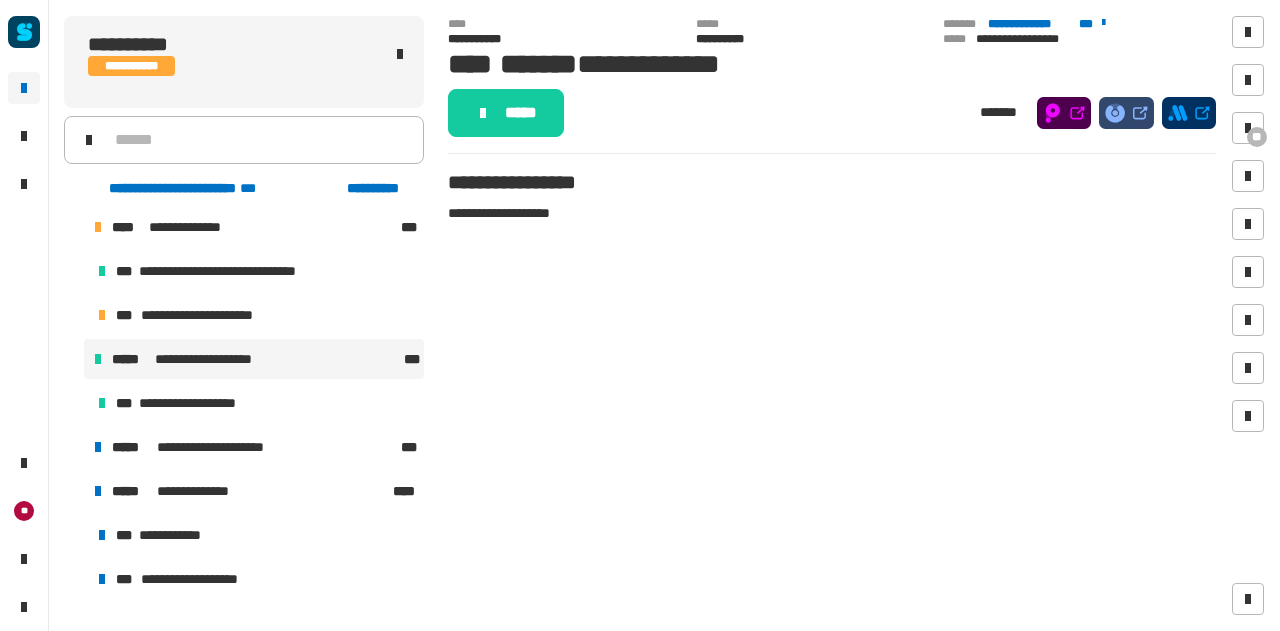 click on "**********" at bounding box center [254, 359] 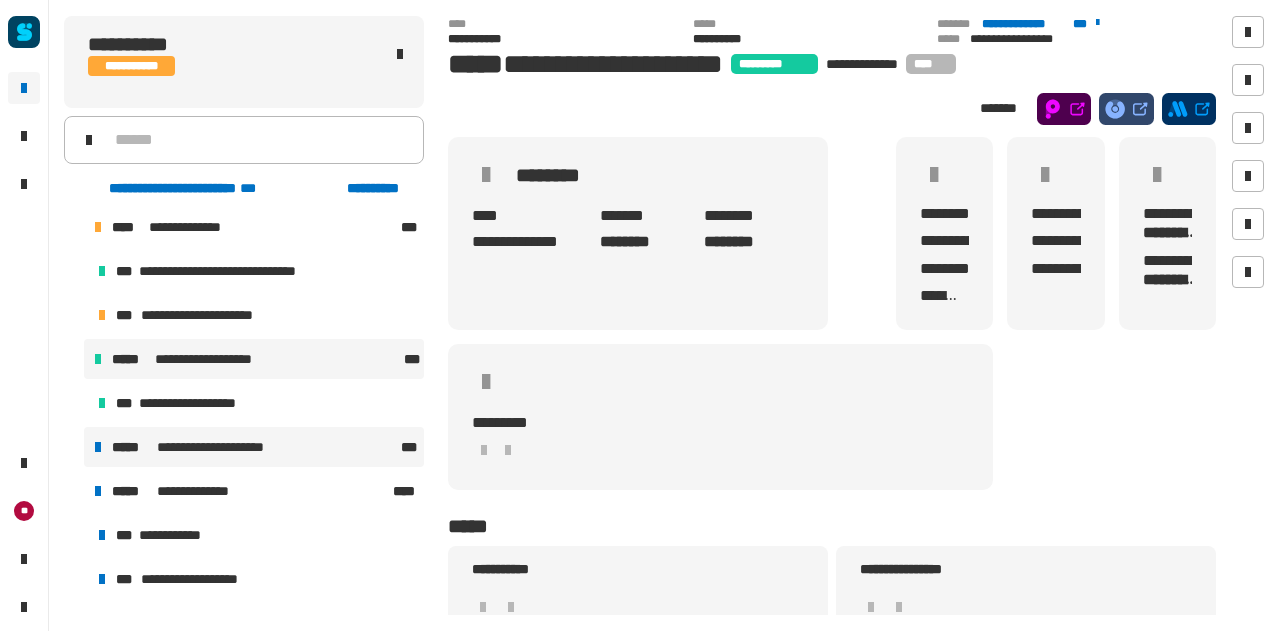 click on "**********" at bounding box center (254, 447) 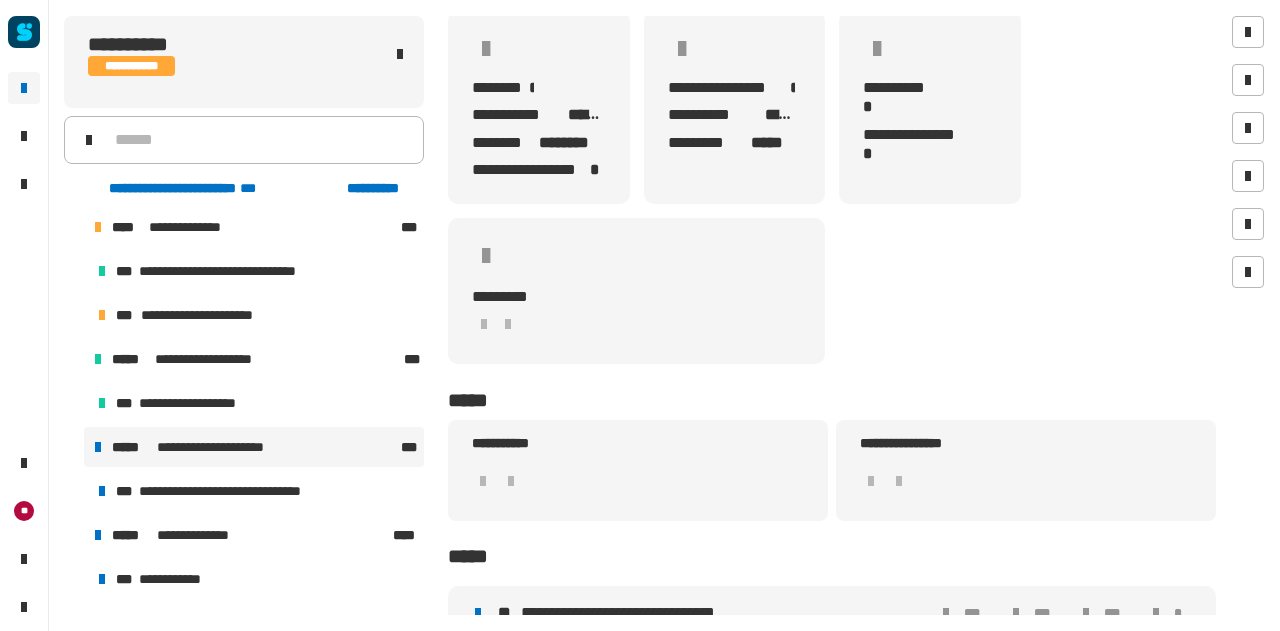 scroll, scrollTop: 151, scrollLeft: 0, axis: vertical 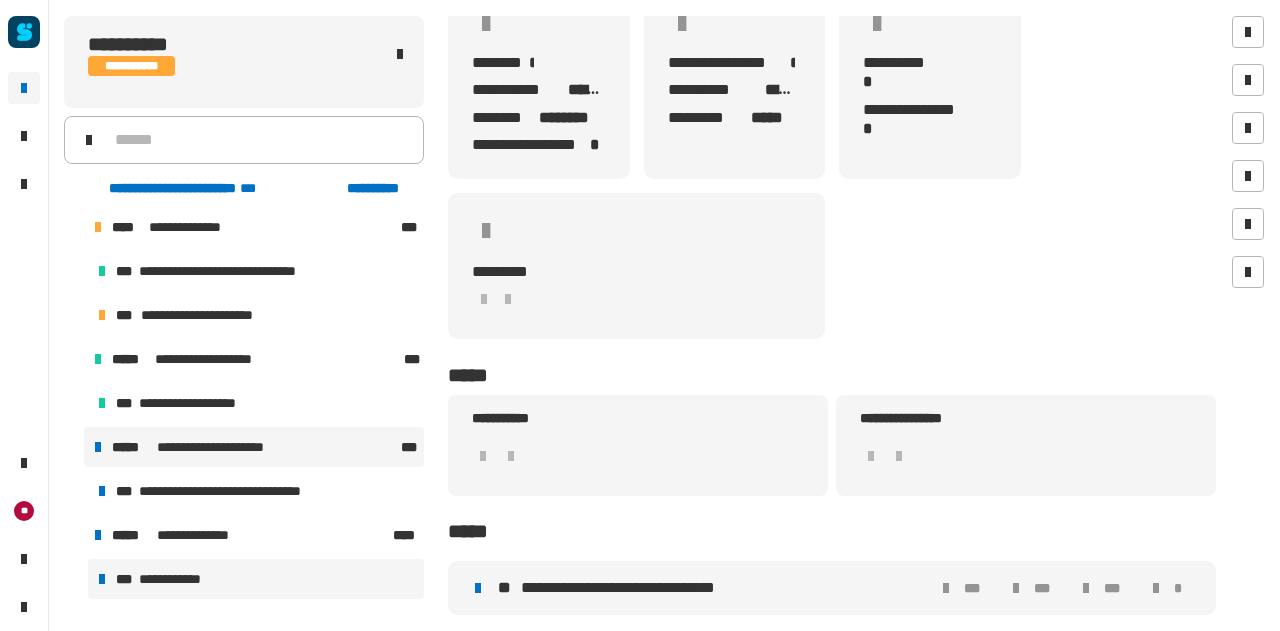 click on "**********" at bounding box center (256, 579) 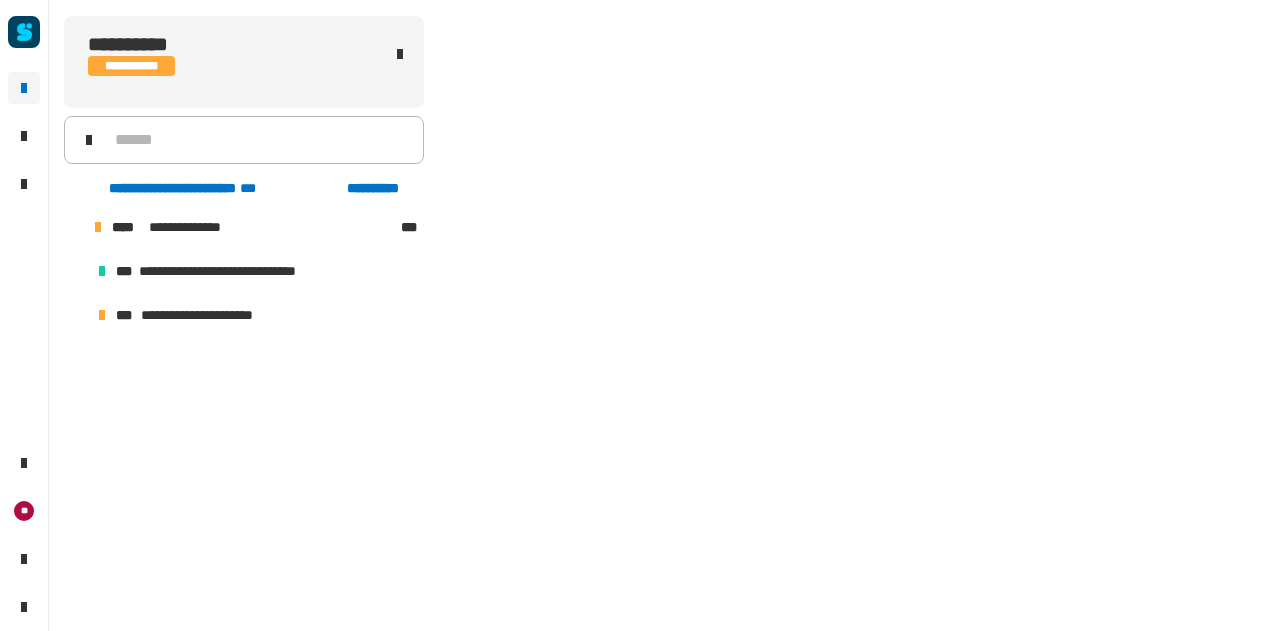 scroll, scrollTop: 480, scrollLeft: 0, axis: vertical 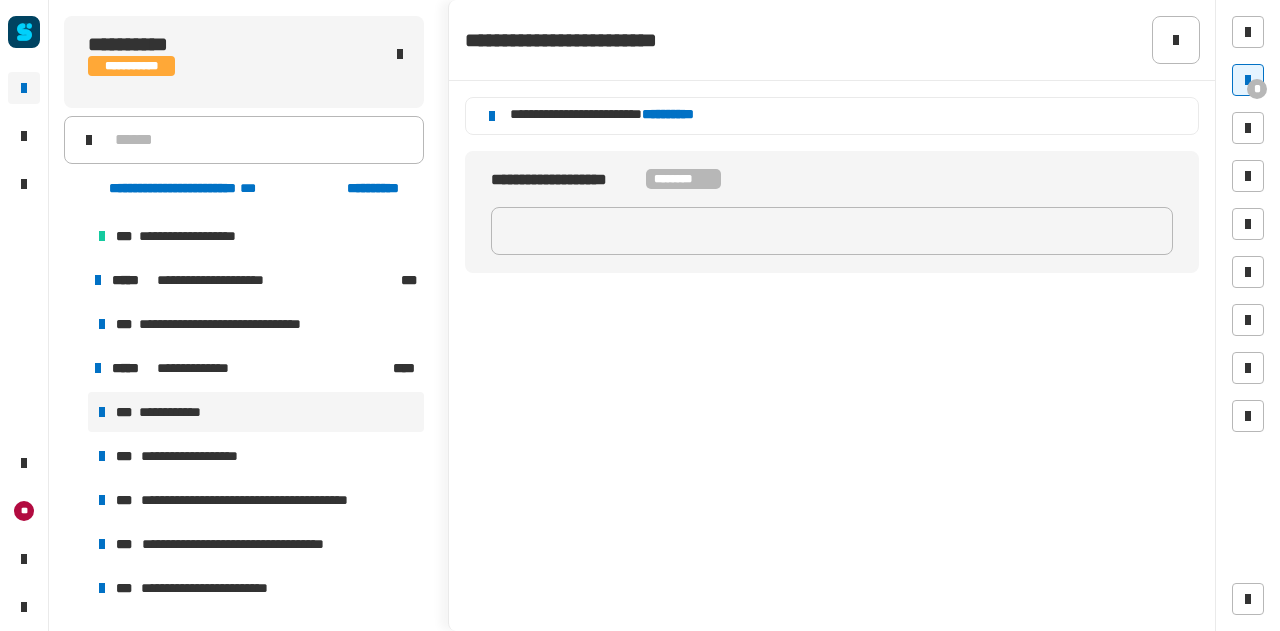 click 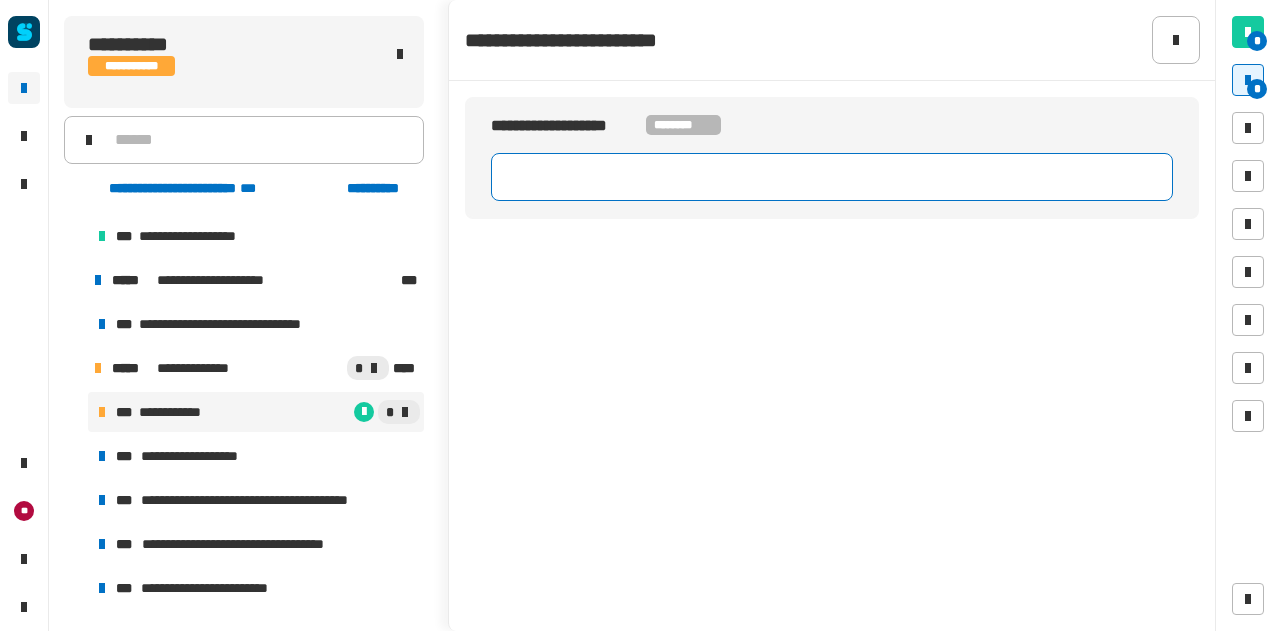 click 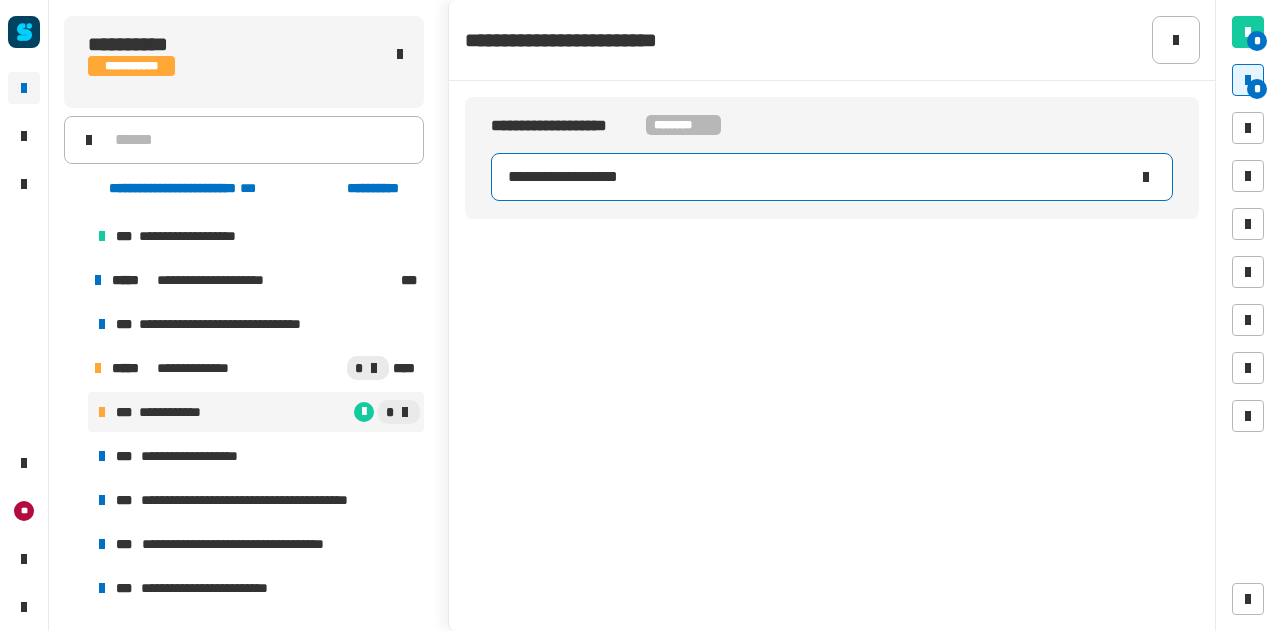 type on "**********" 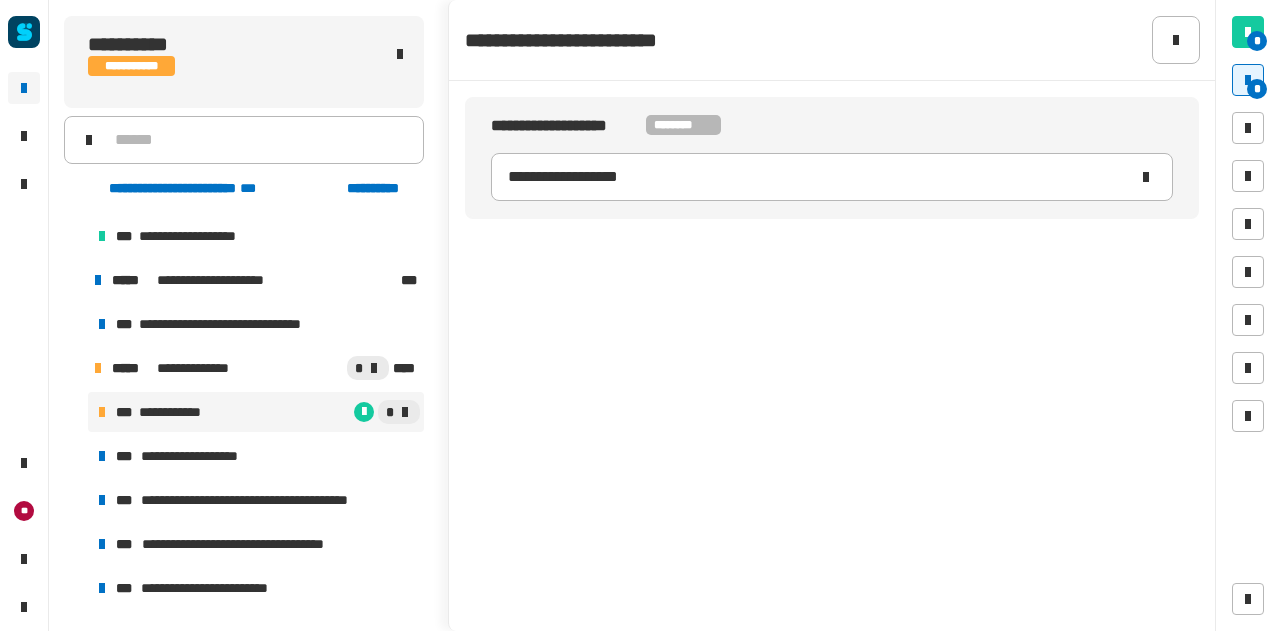 click on "**********" 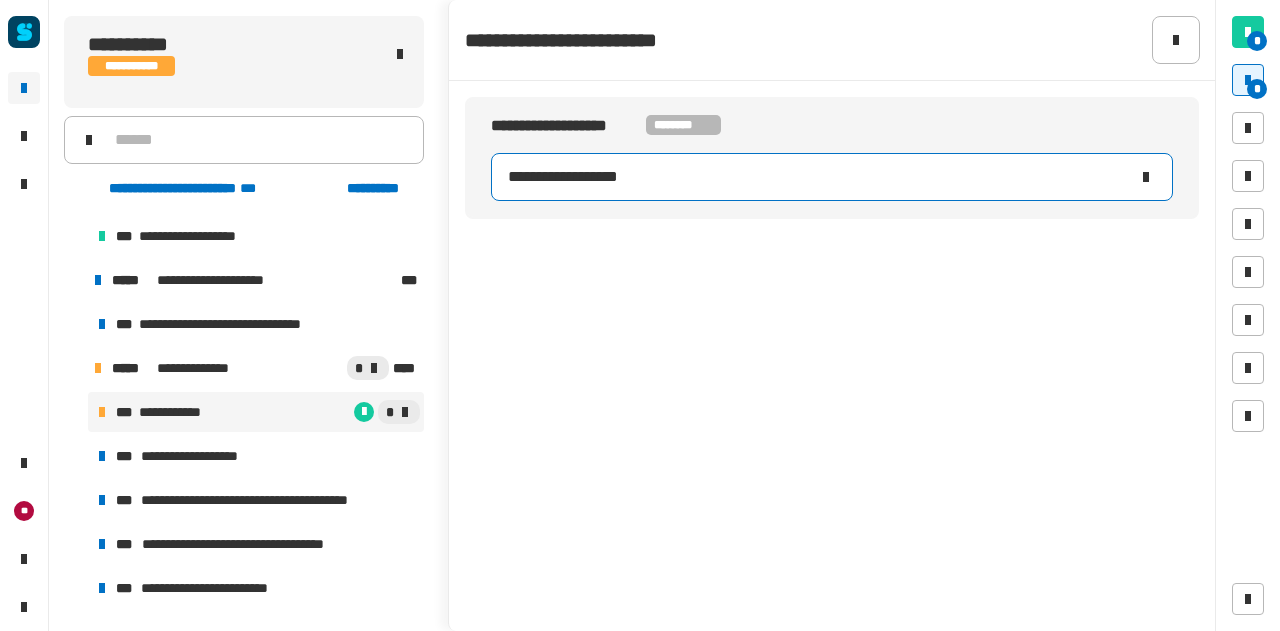 click on "**********" 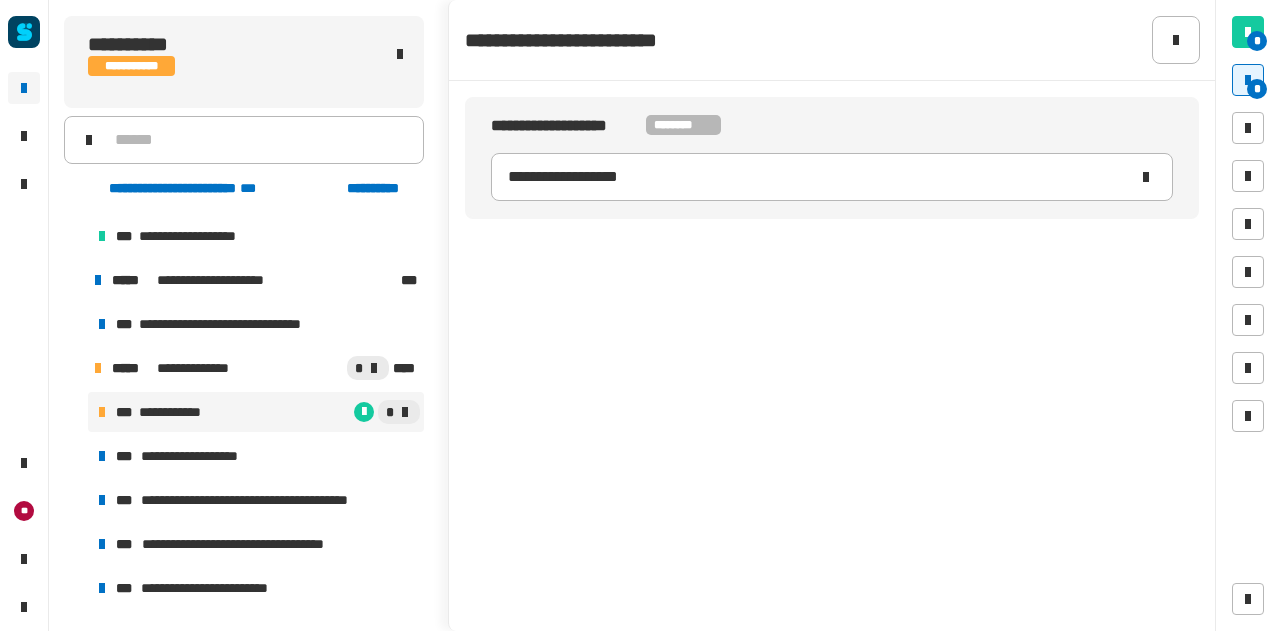 click on "**********" 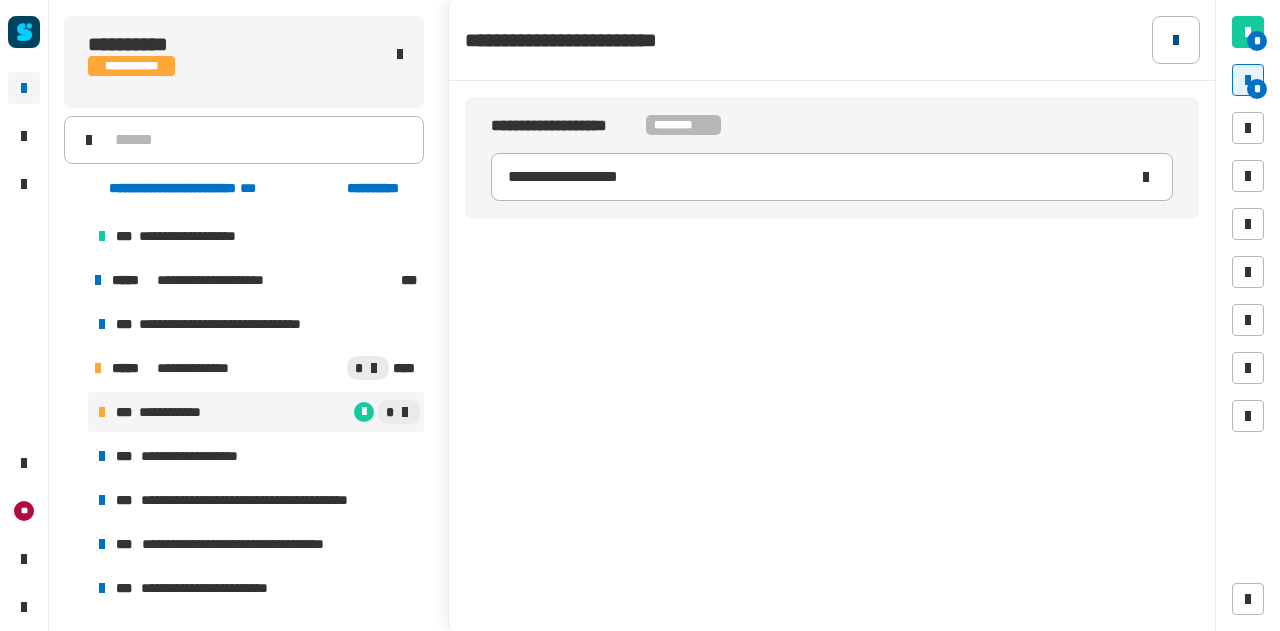 click 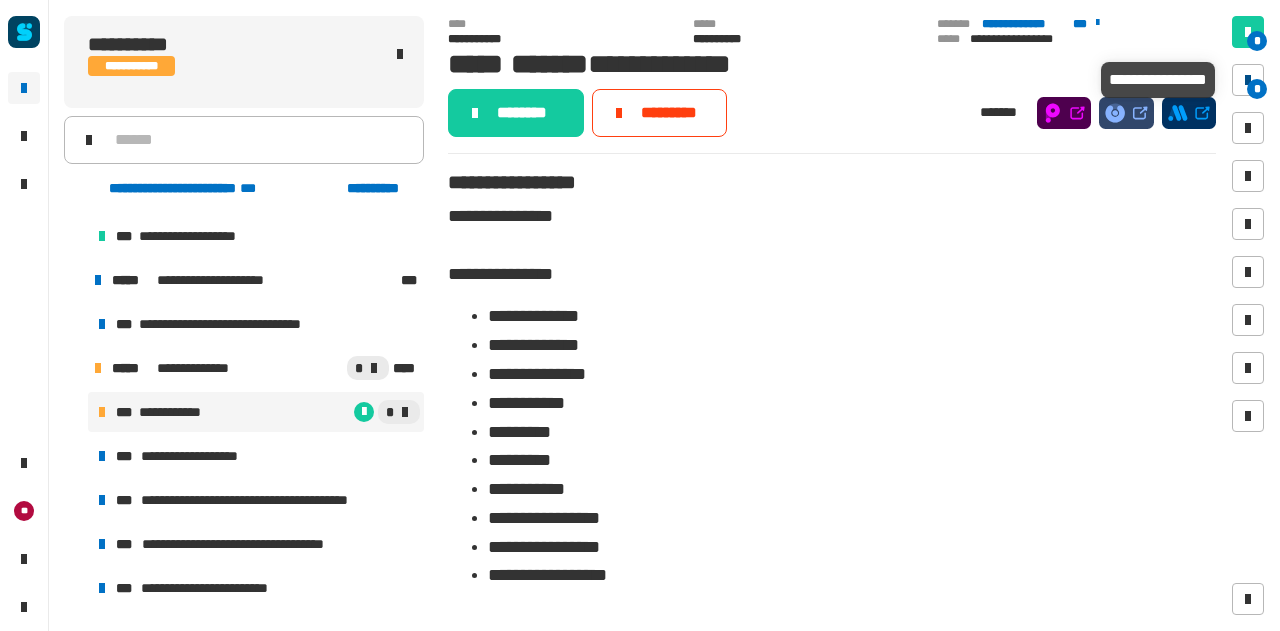 click on "*" at bounding box center [1248, 80] 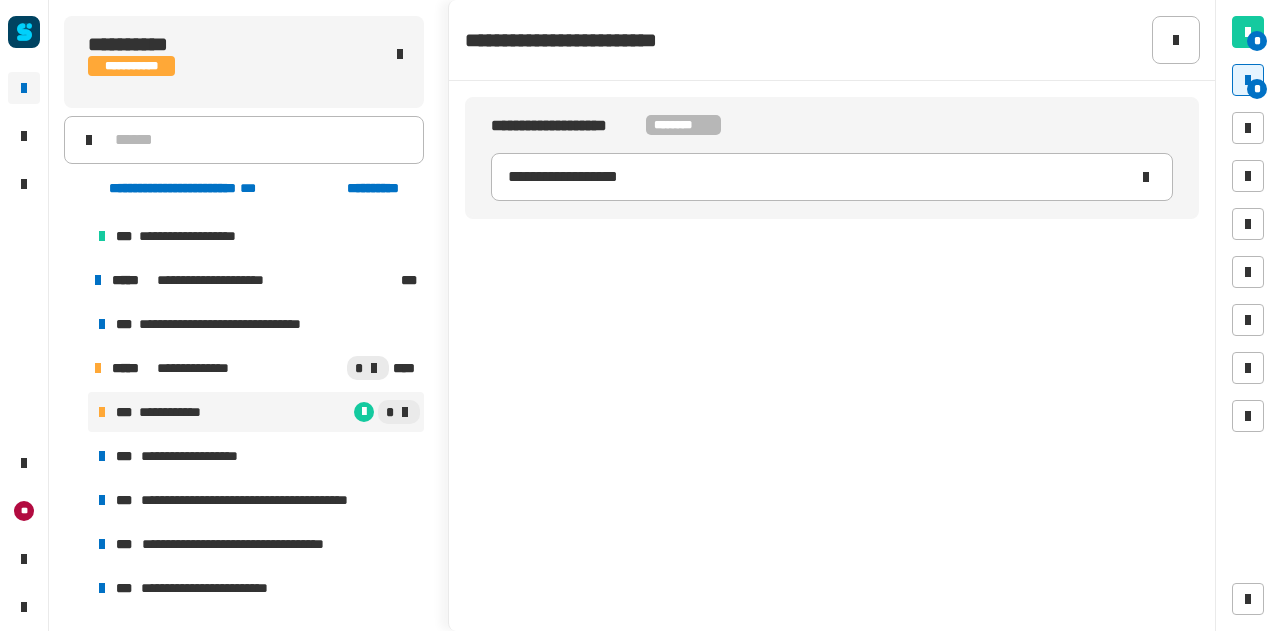click on "**********" 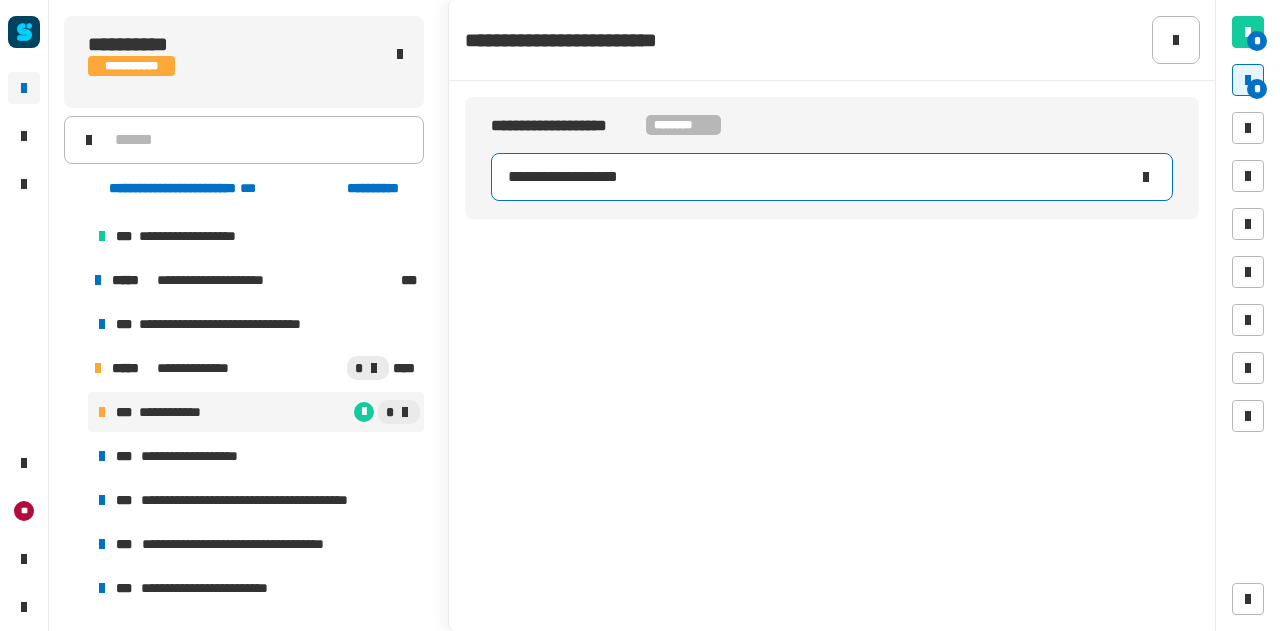 click on "**********" 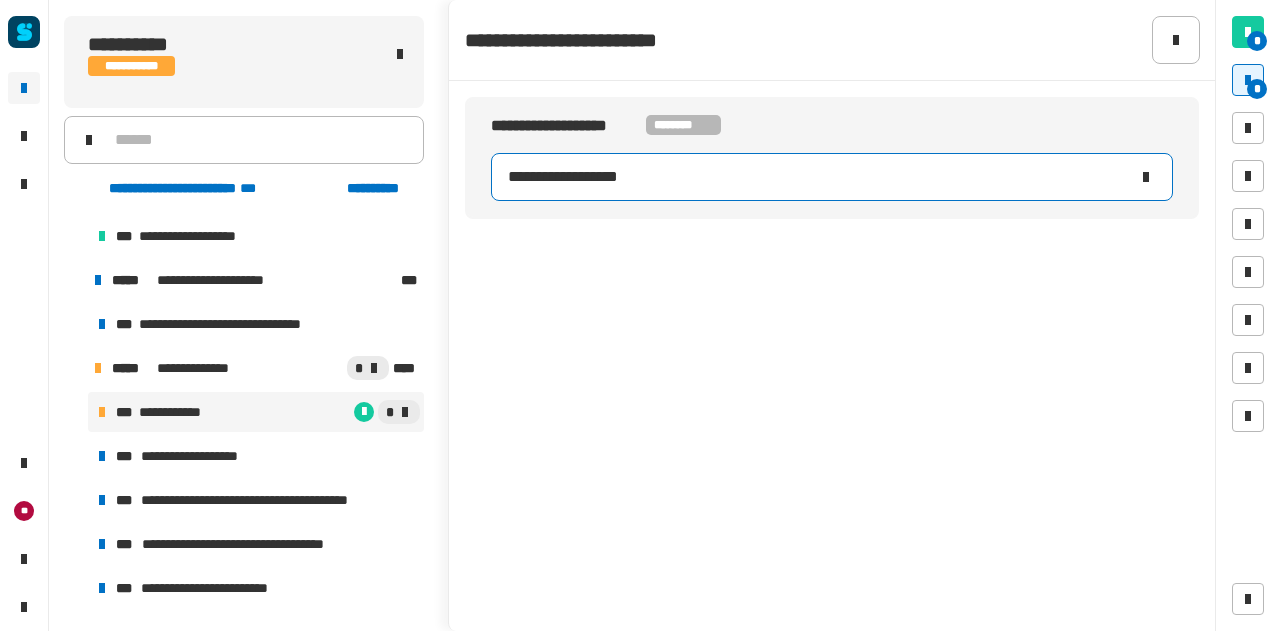 type on "**********" 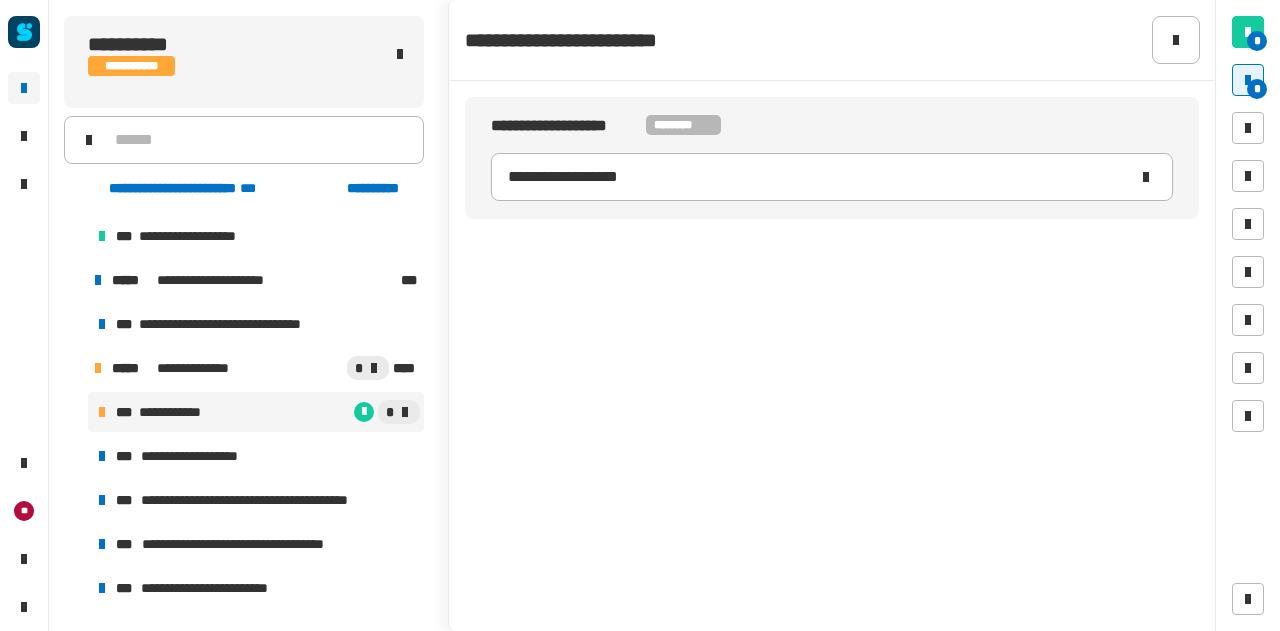 click on "**********" 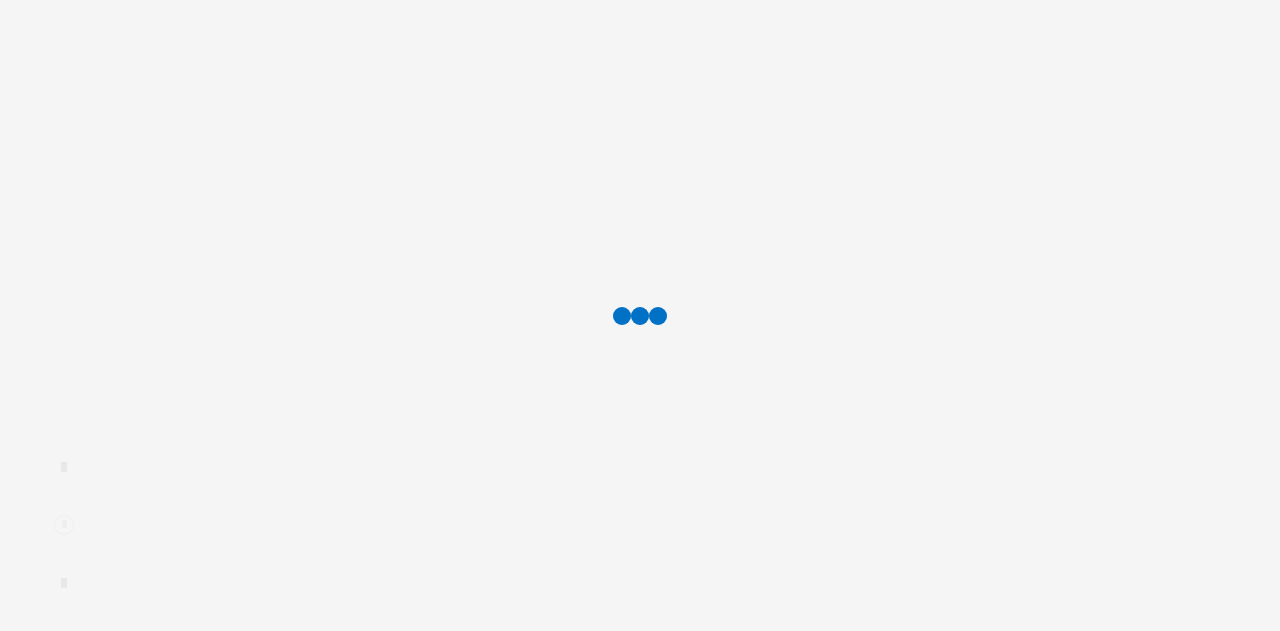 scroll, scrollTop: 0, scrollLeft: 0, axis: both 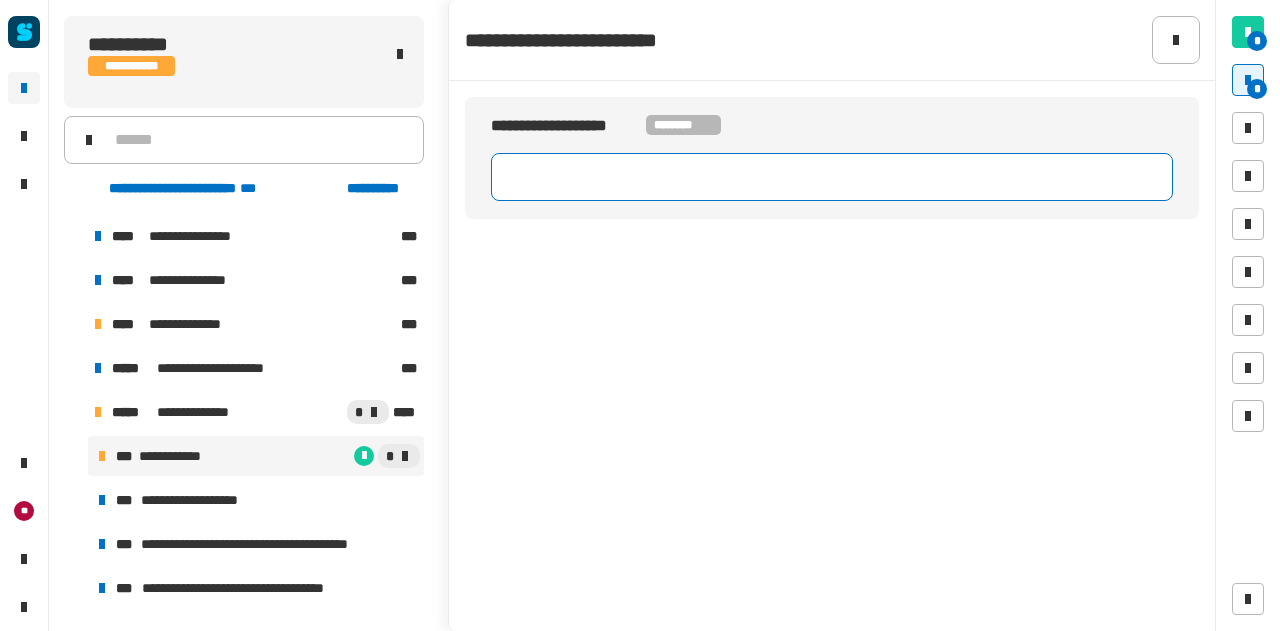 click 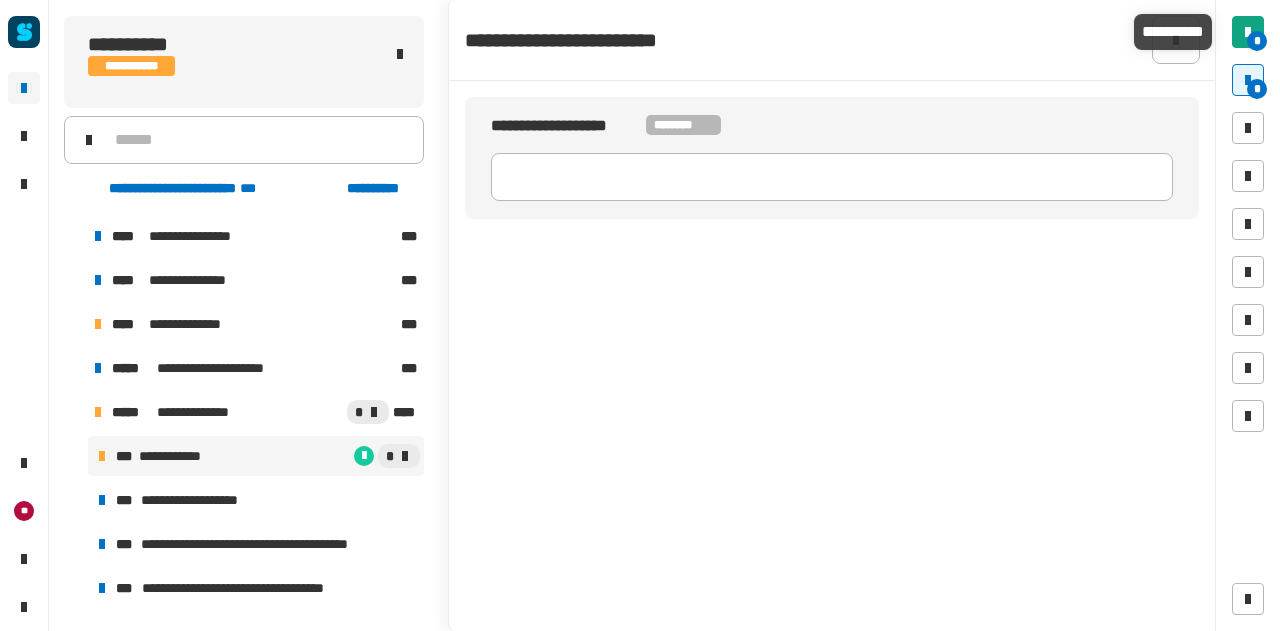 click at bounding box center [1248, 32] 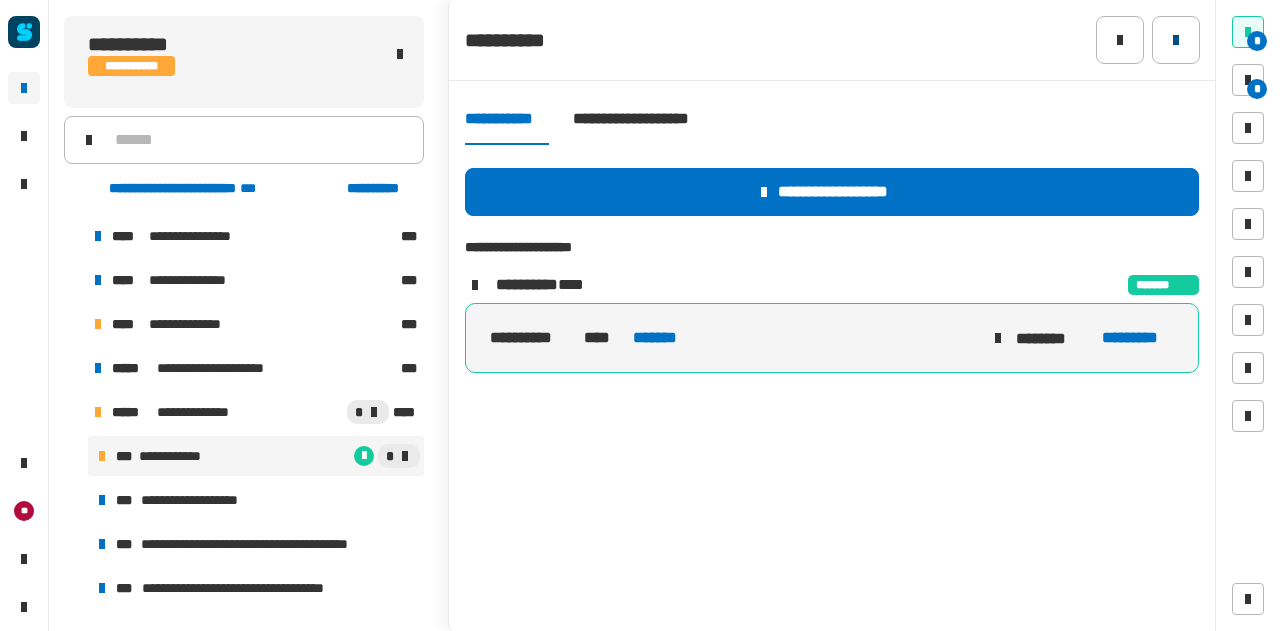 click 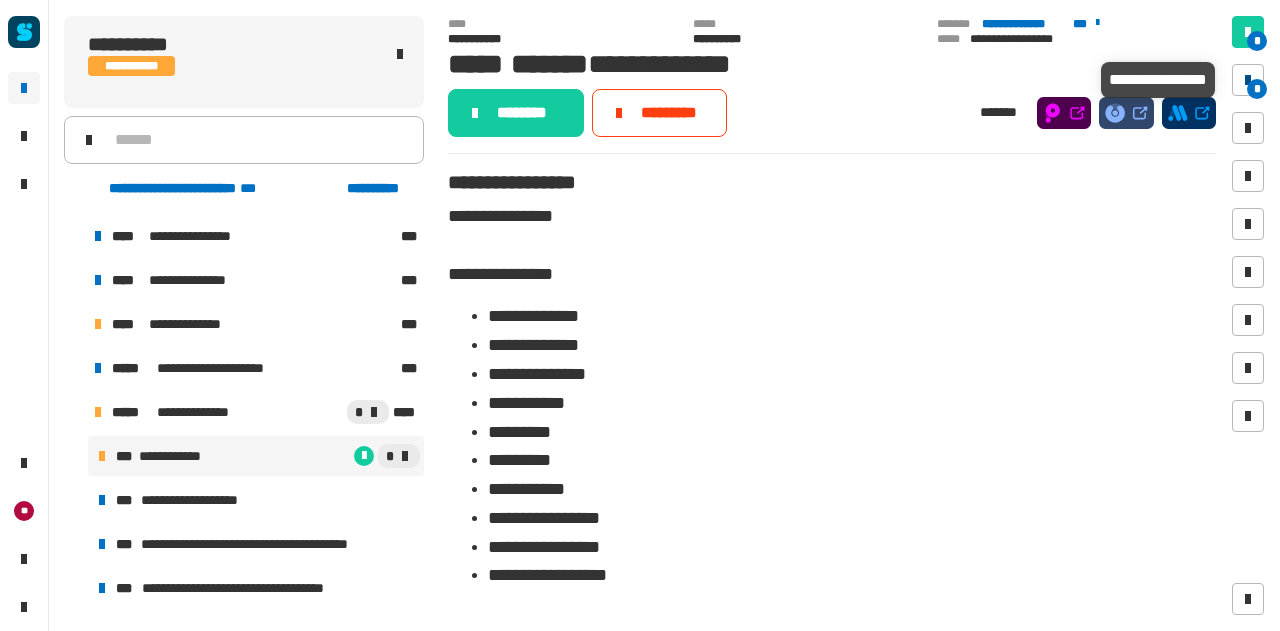 click at bounding box center [1248, 80] 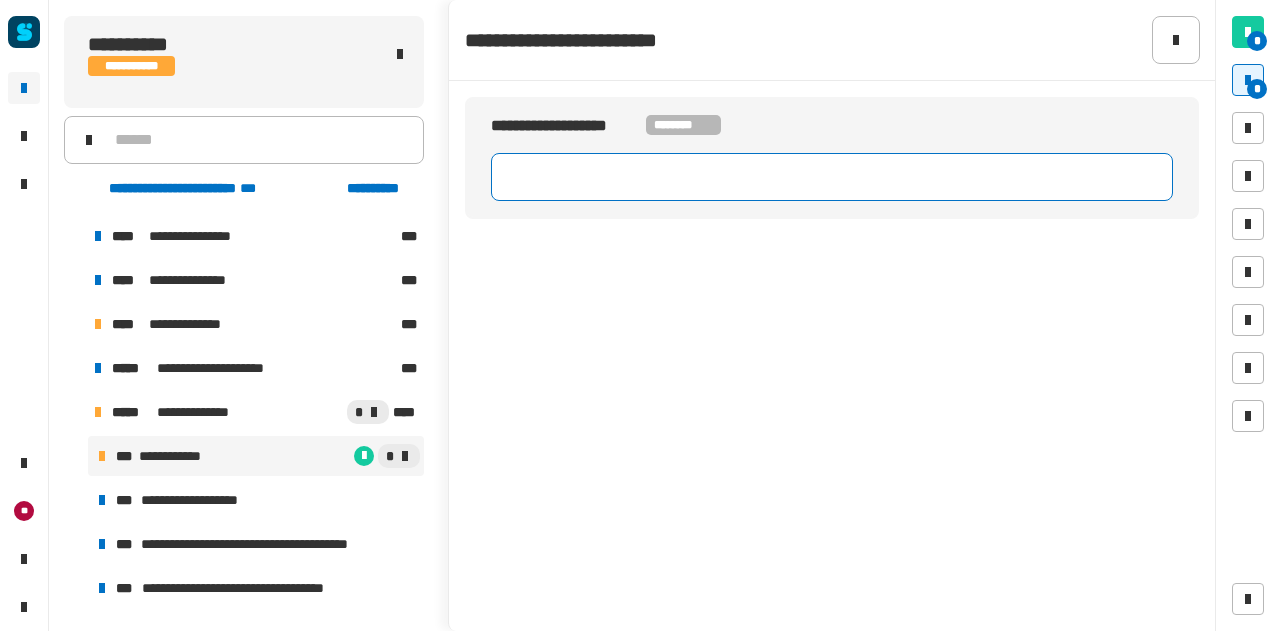 click 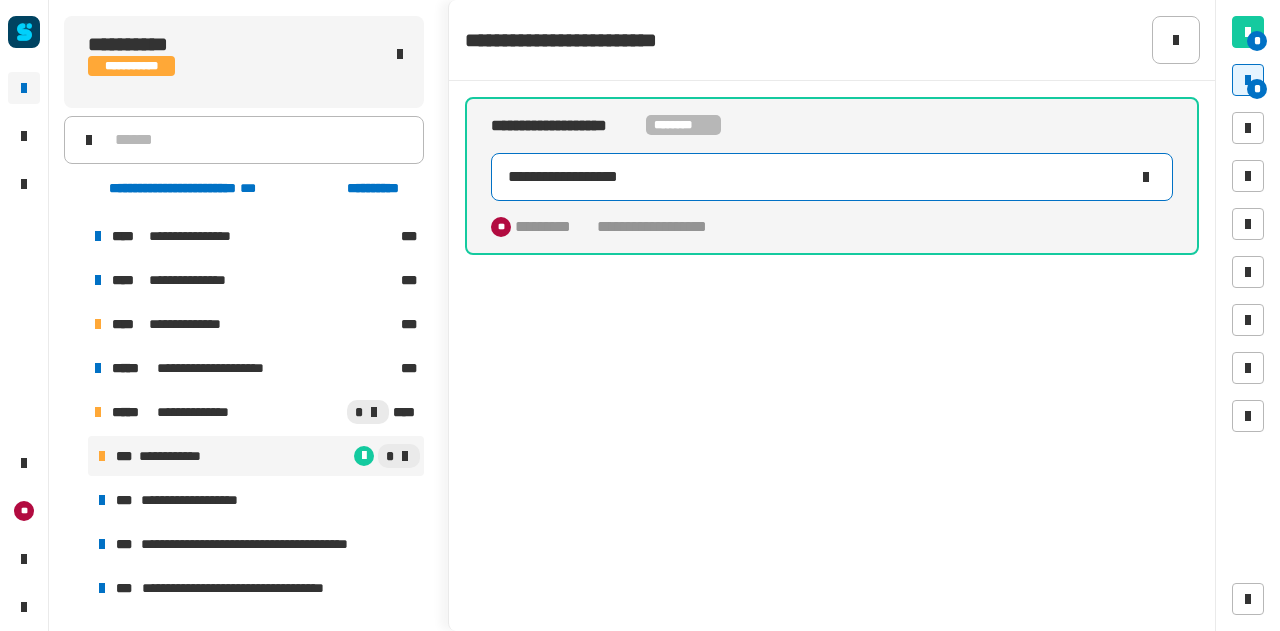 type on "**********" 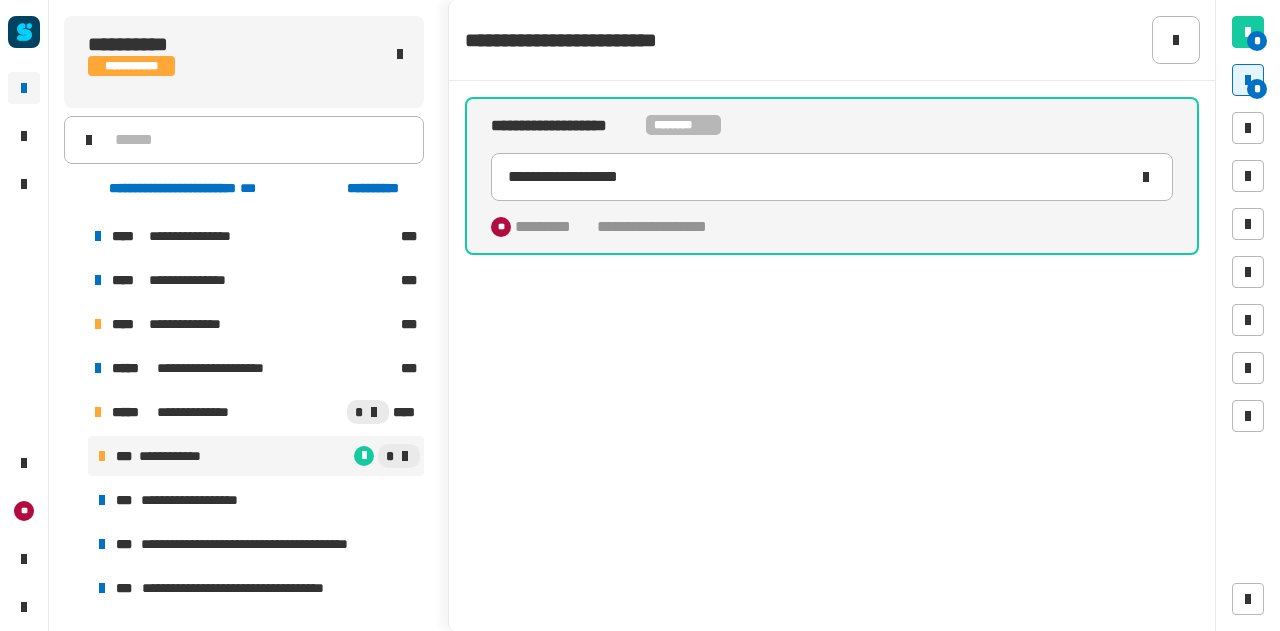 click on "**********" 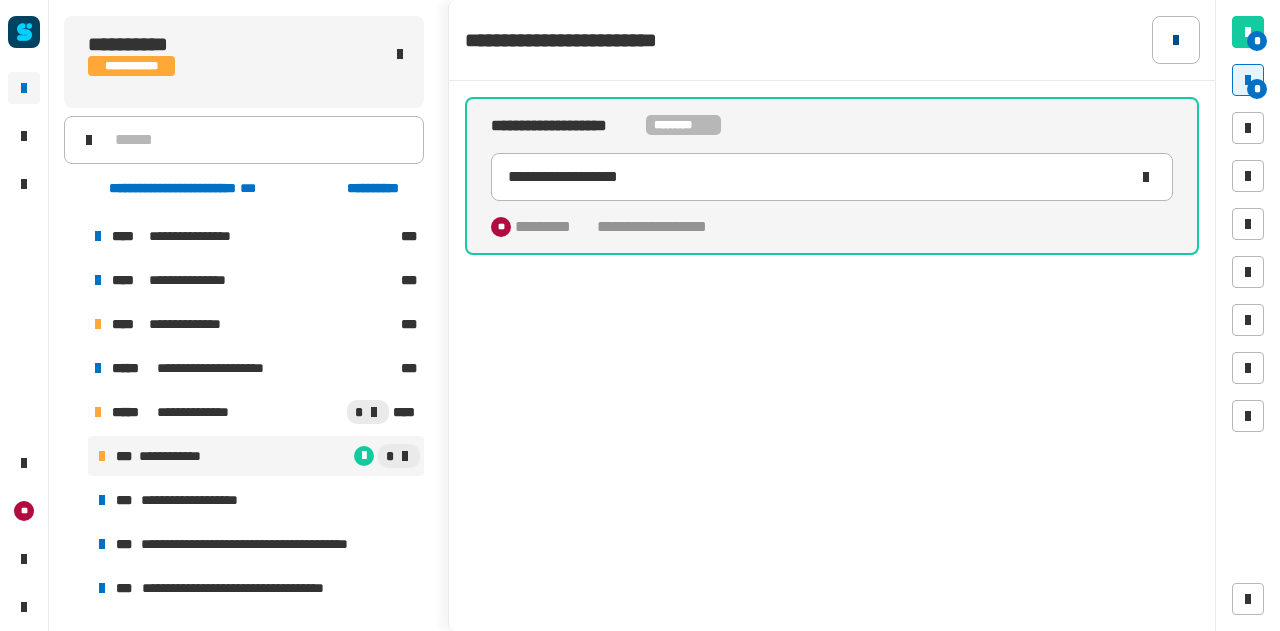 click 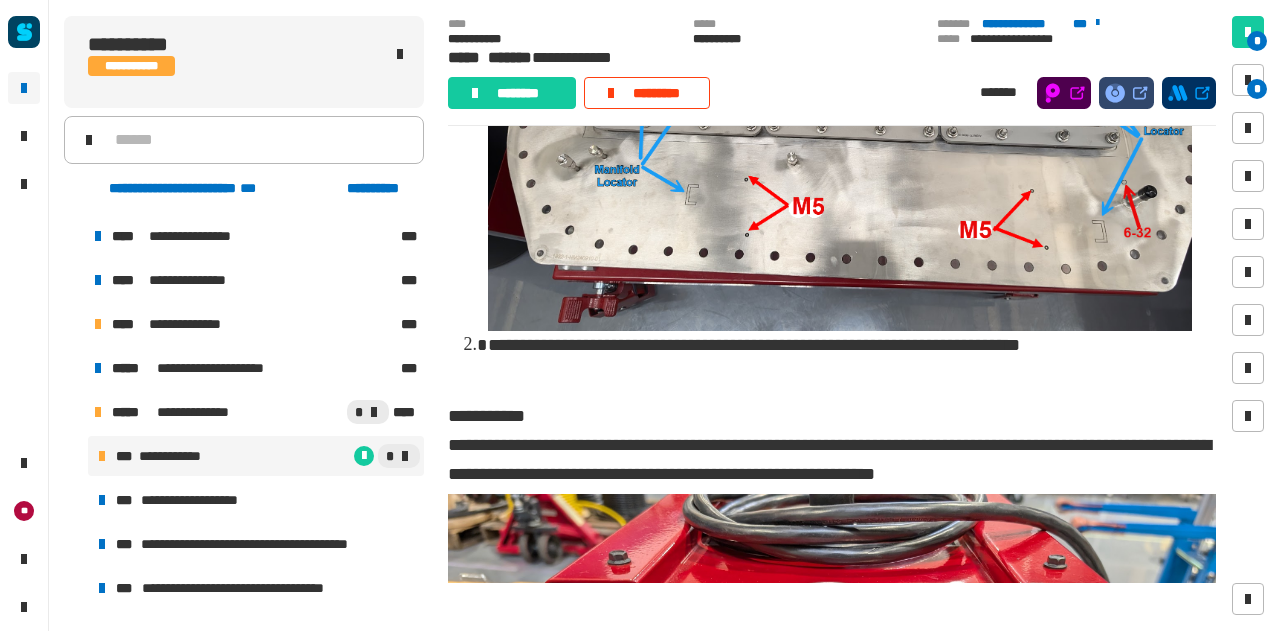 scroll, scrollTop: 538, scrollLeft: 0, axis: vertical 